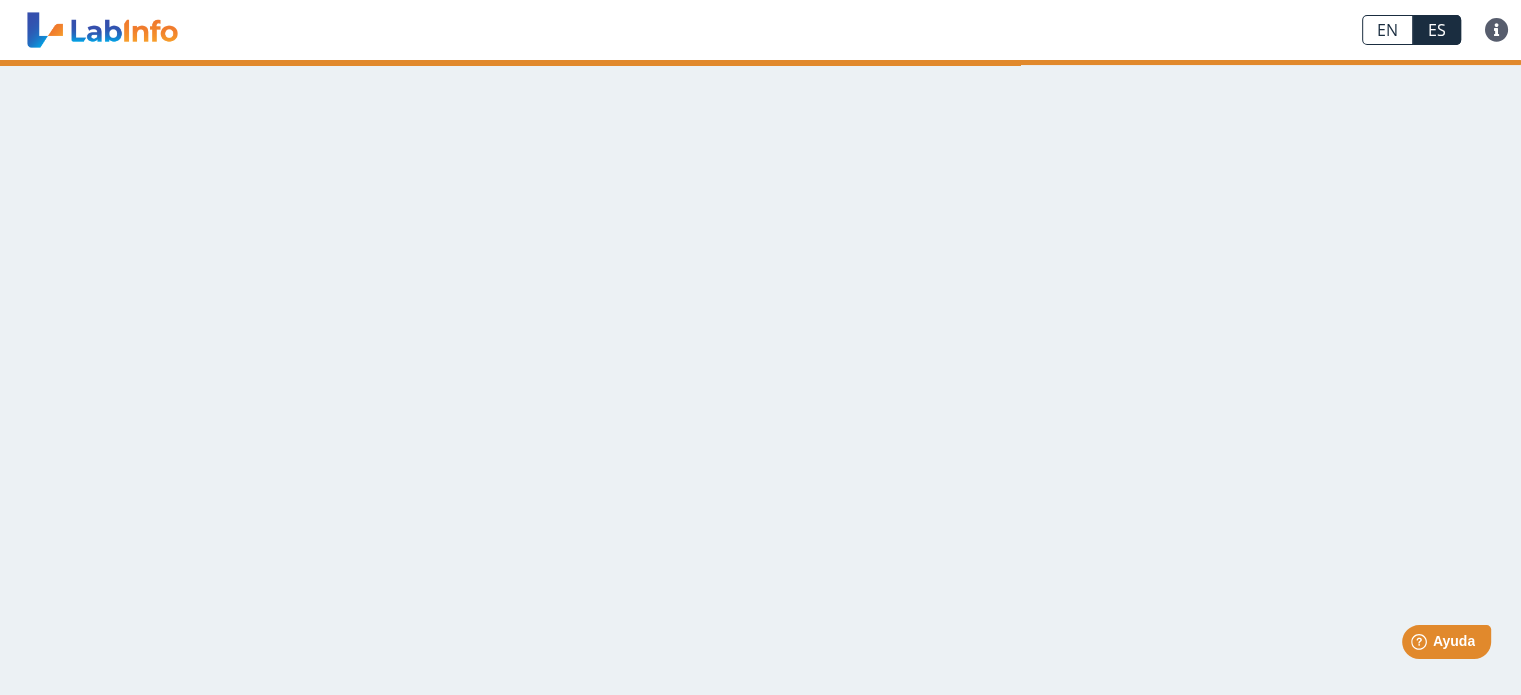 scroll, scrollTop: 0, scrollLeft: 0, axis: both 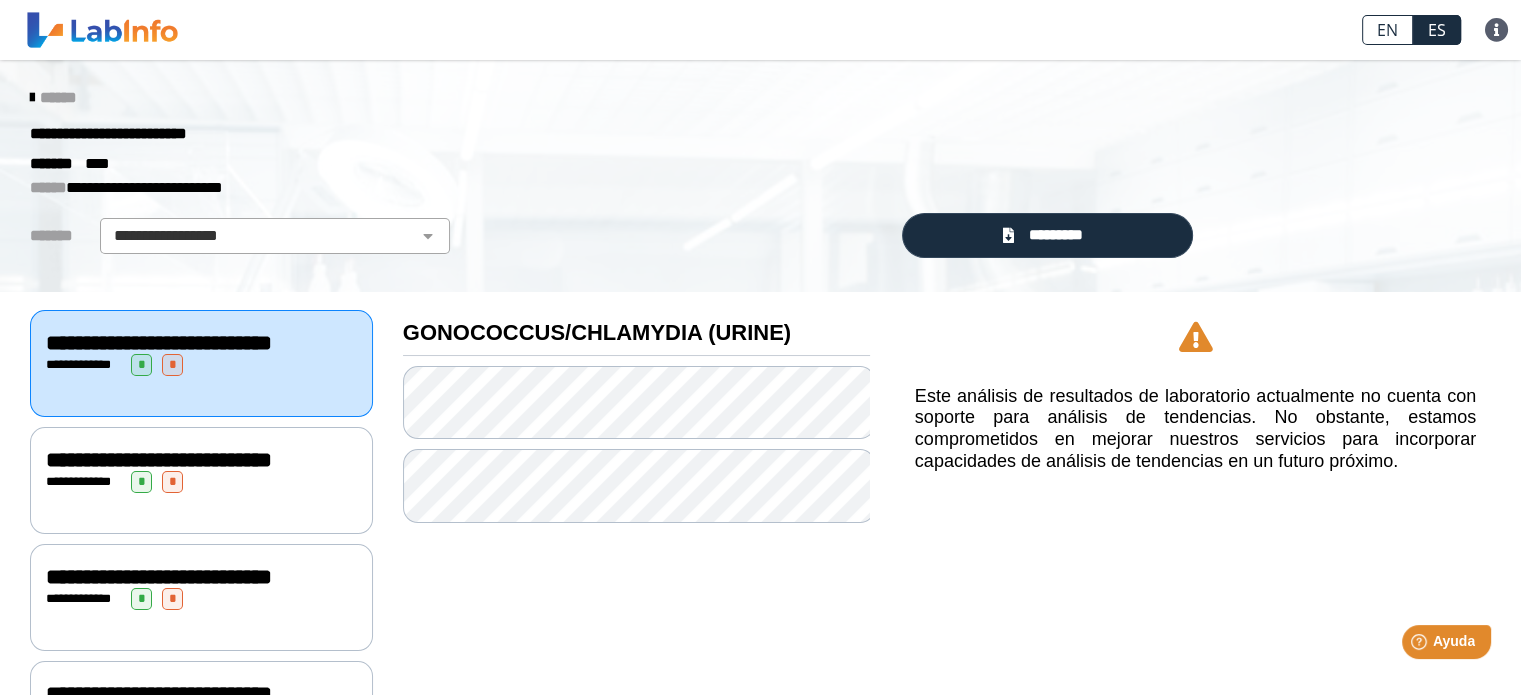 click on "**********" 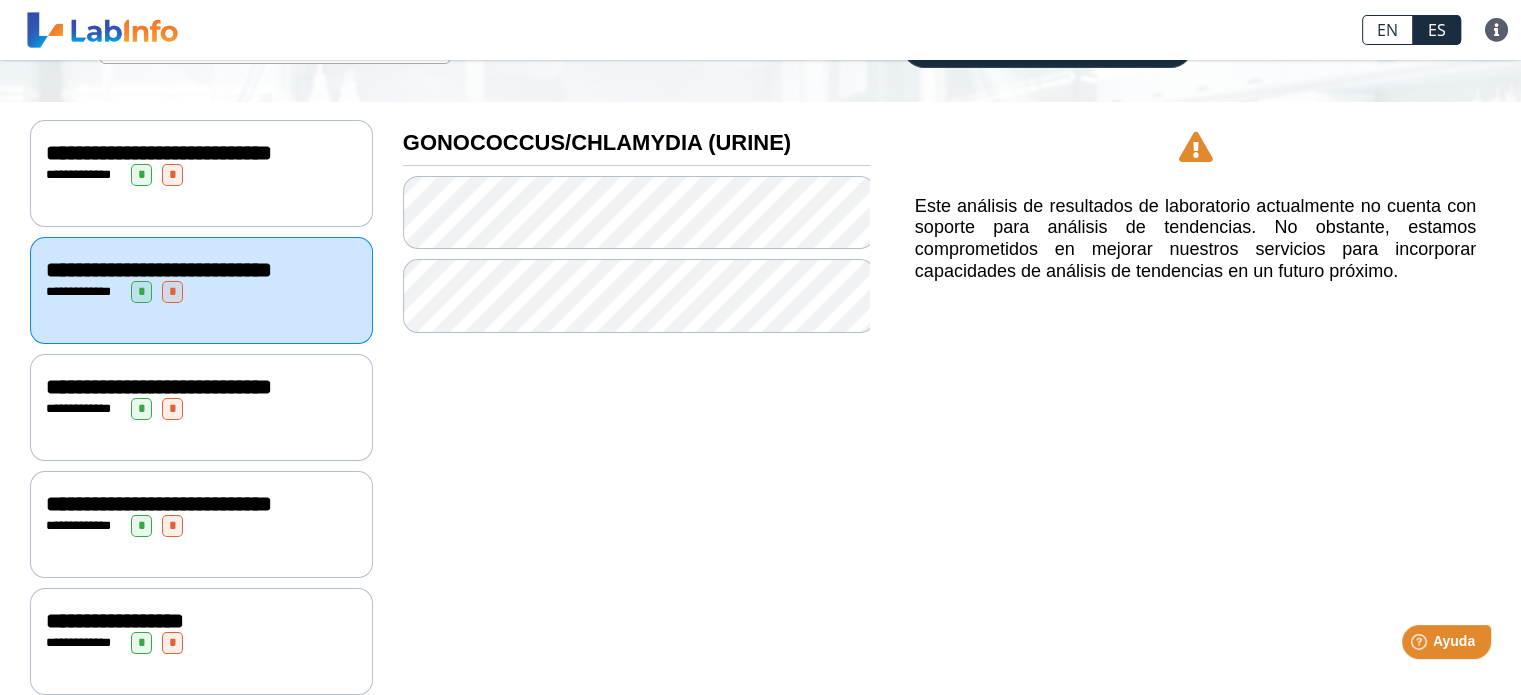 scroll, scrollTop: 191, scrollLeft: 0, axis: vertical 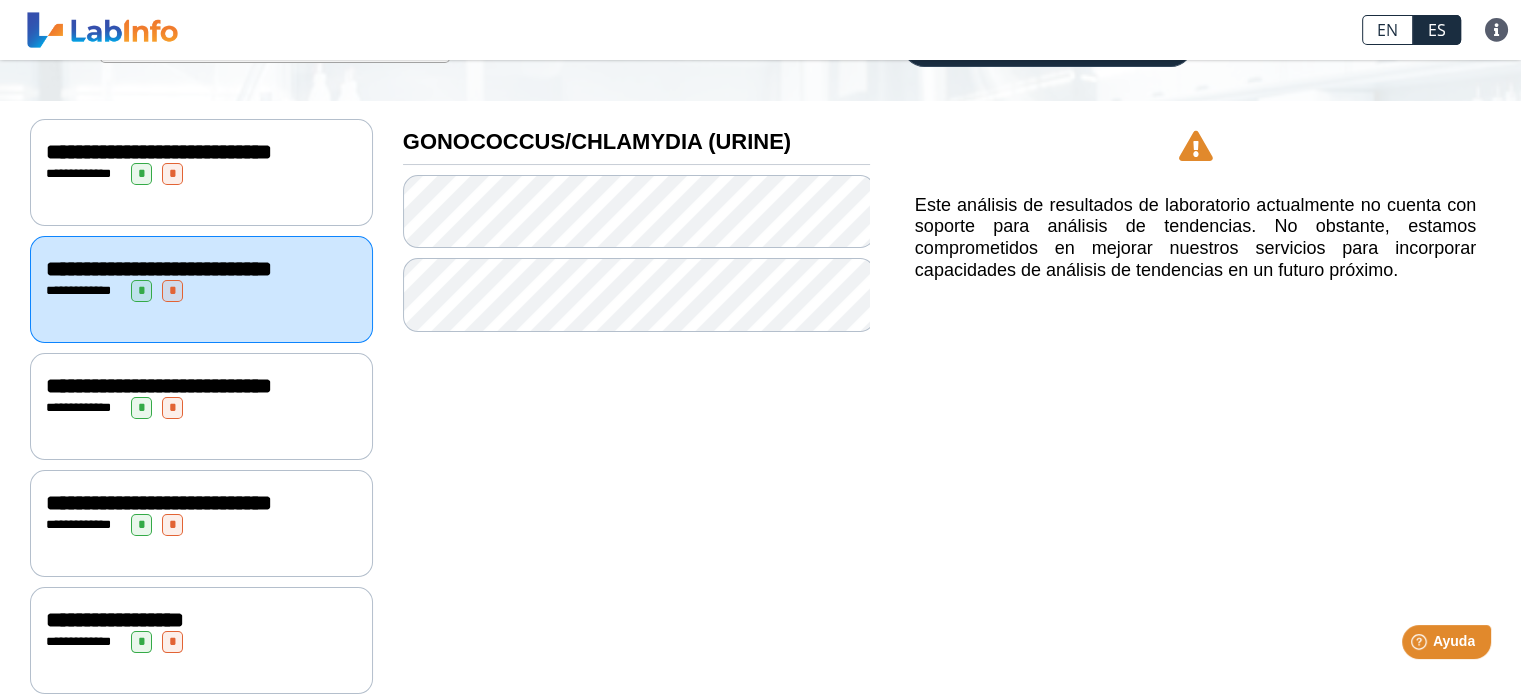 click on "**********" 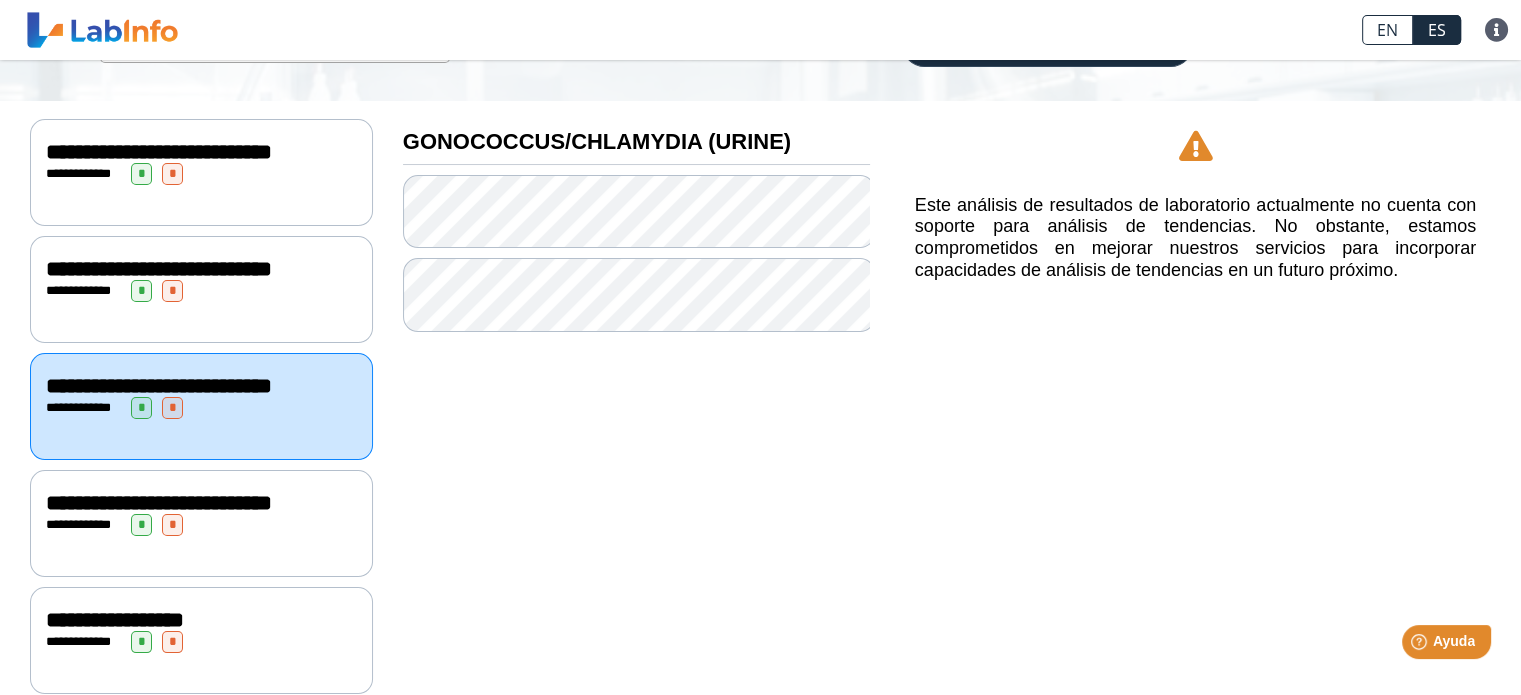 click on "**********" 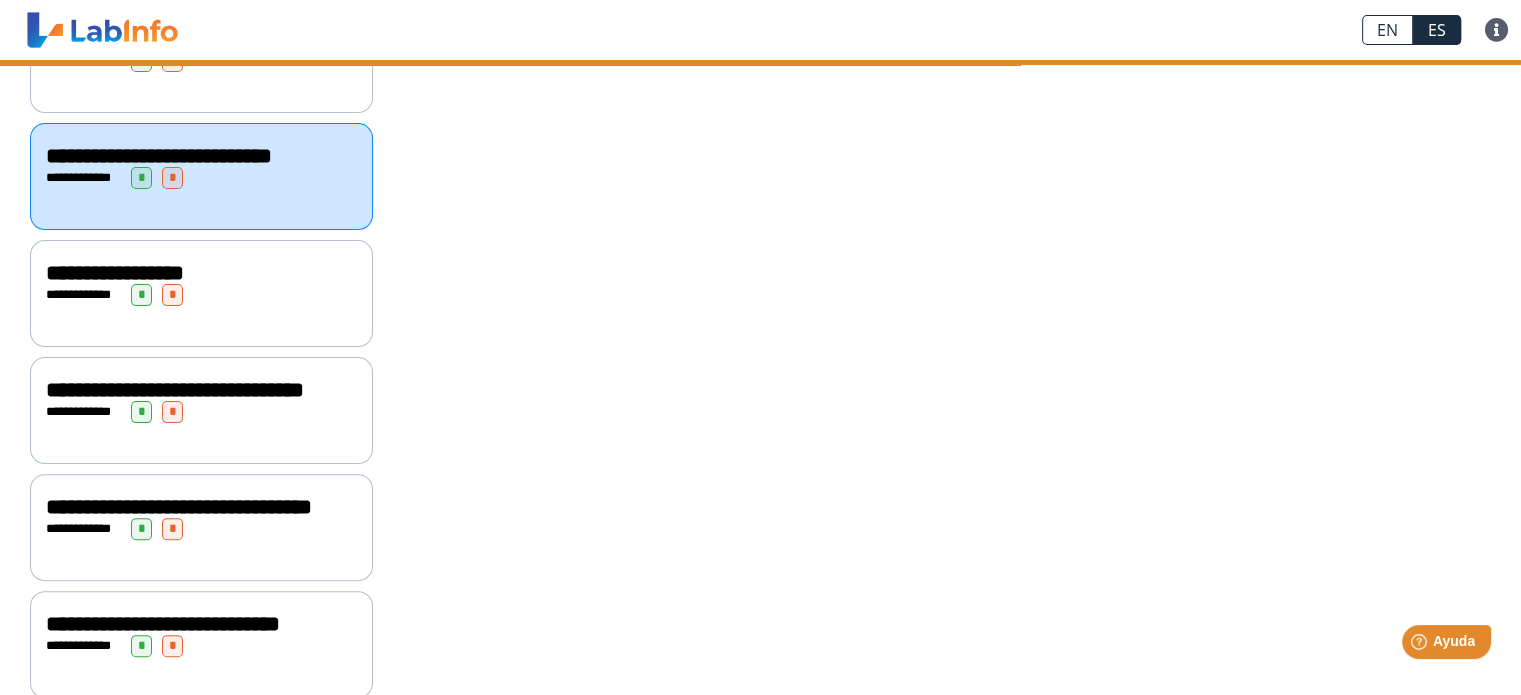 scroll, scrollTop: 539, scrollLeft: 0, axis: vertical 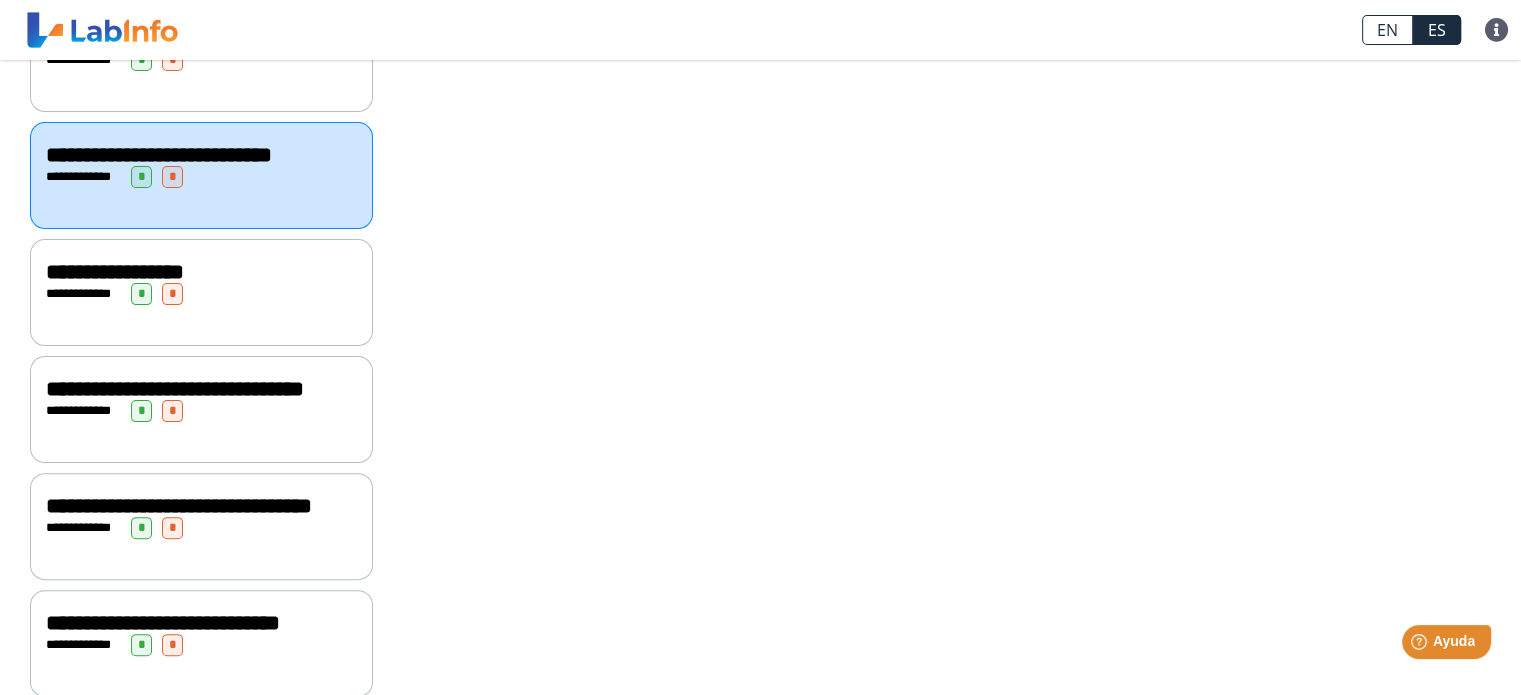 click on "**********" 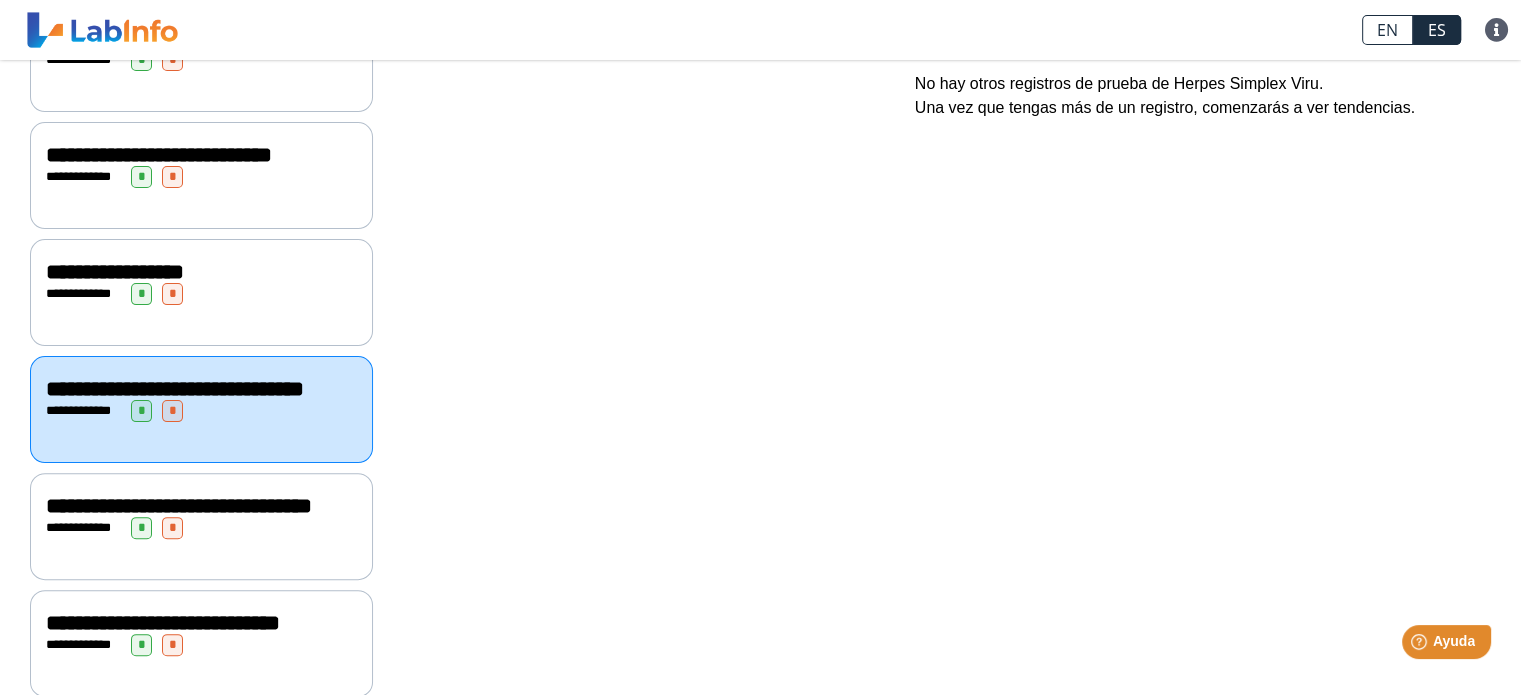click on "**********" 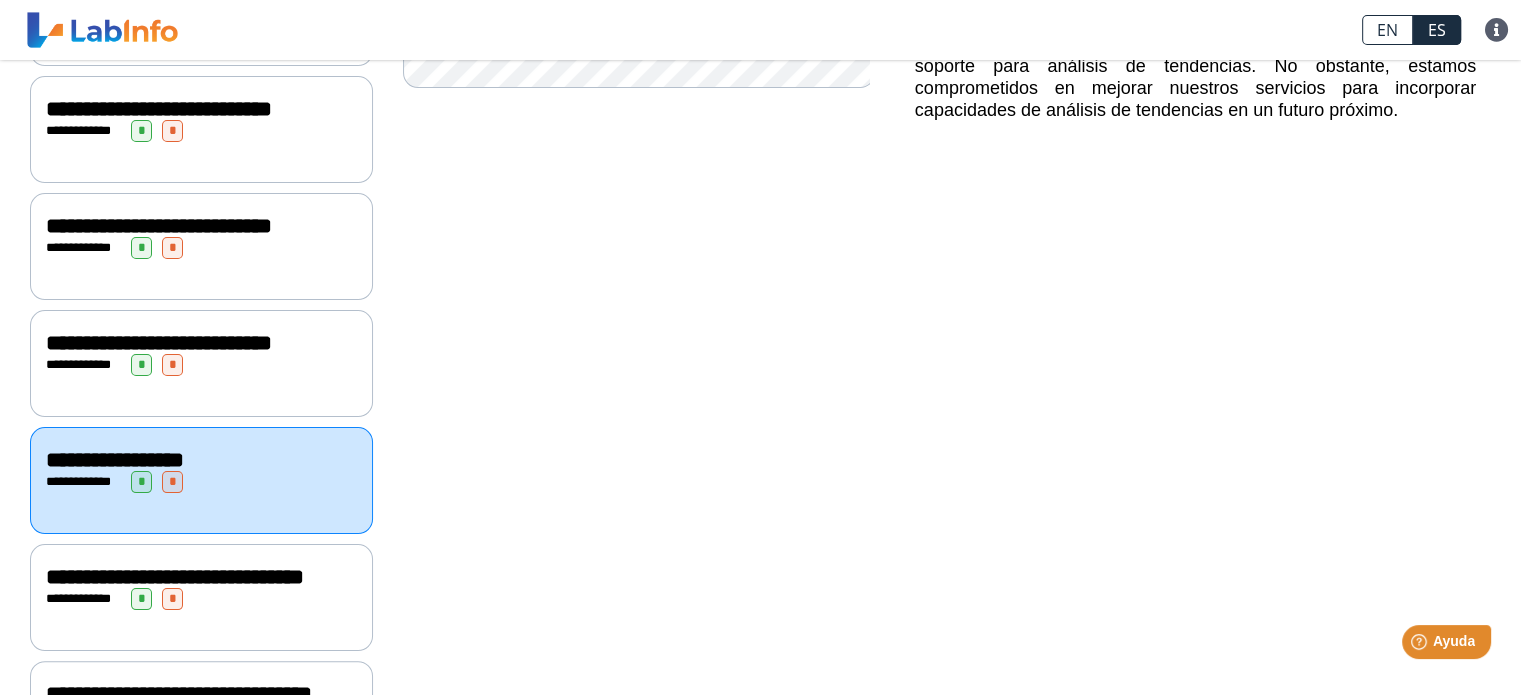 scroll, scrollTop: 352, scrollLeft: 0, axis: vertical 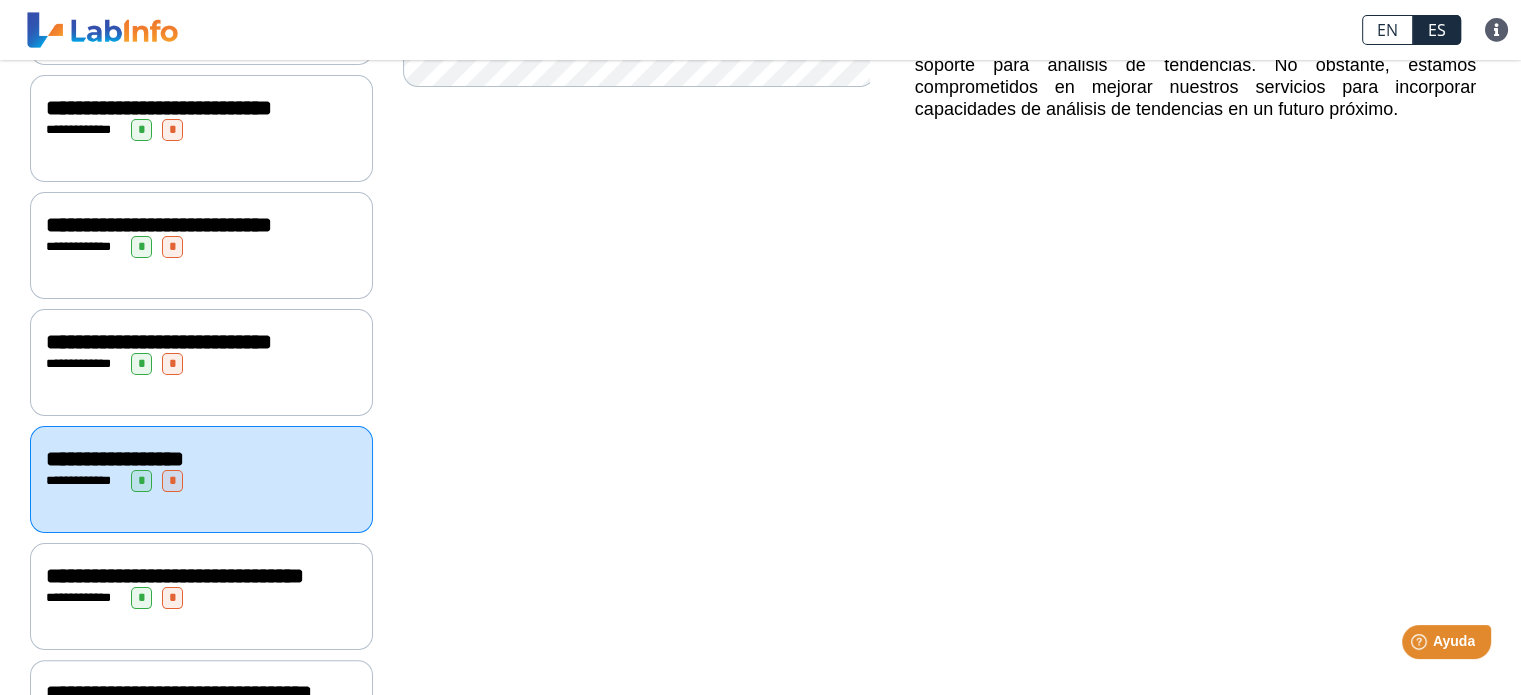 click on "**********" 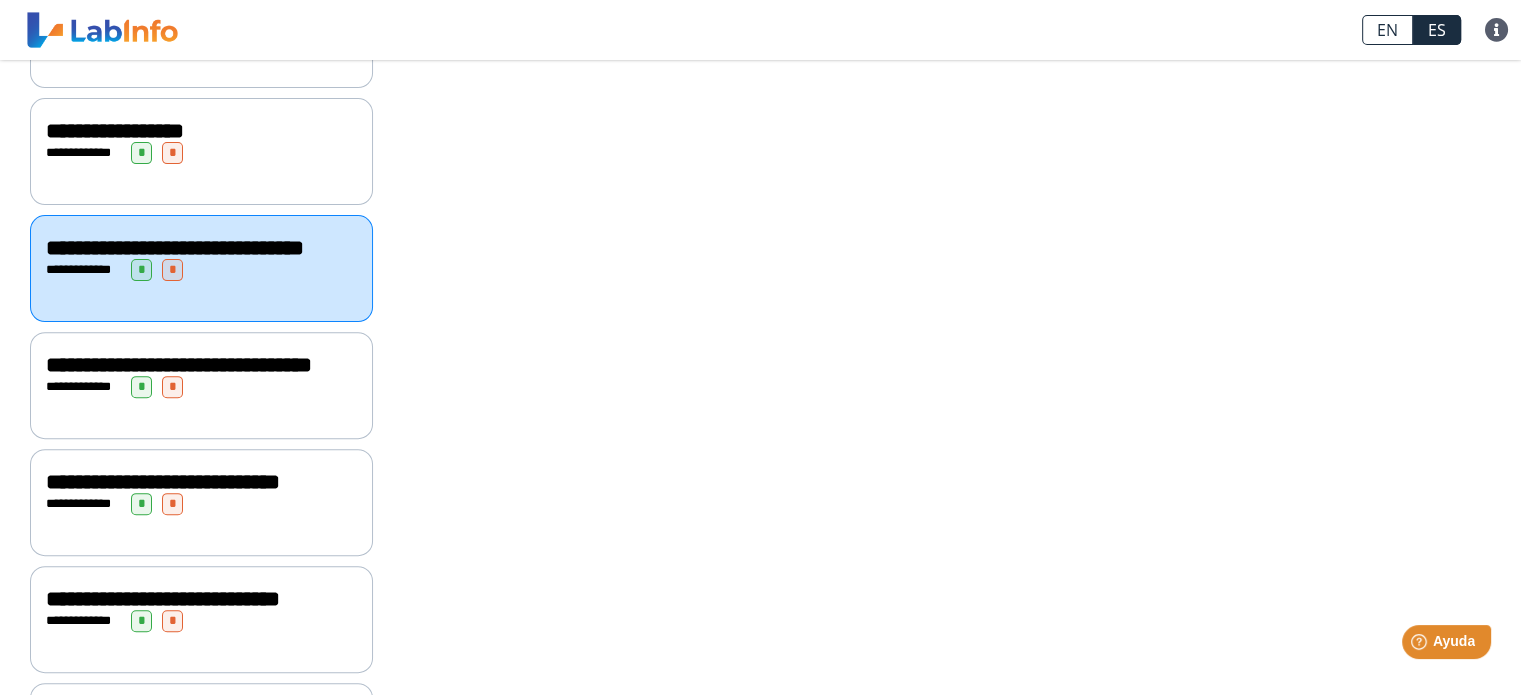 scroll, scrollTop: 924, scrollLeft: 0, axis: vertical 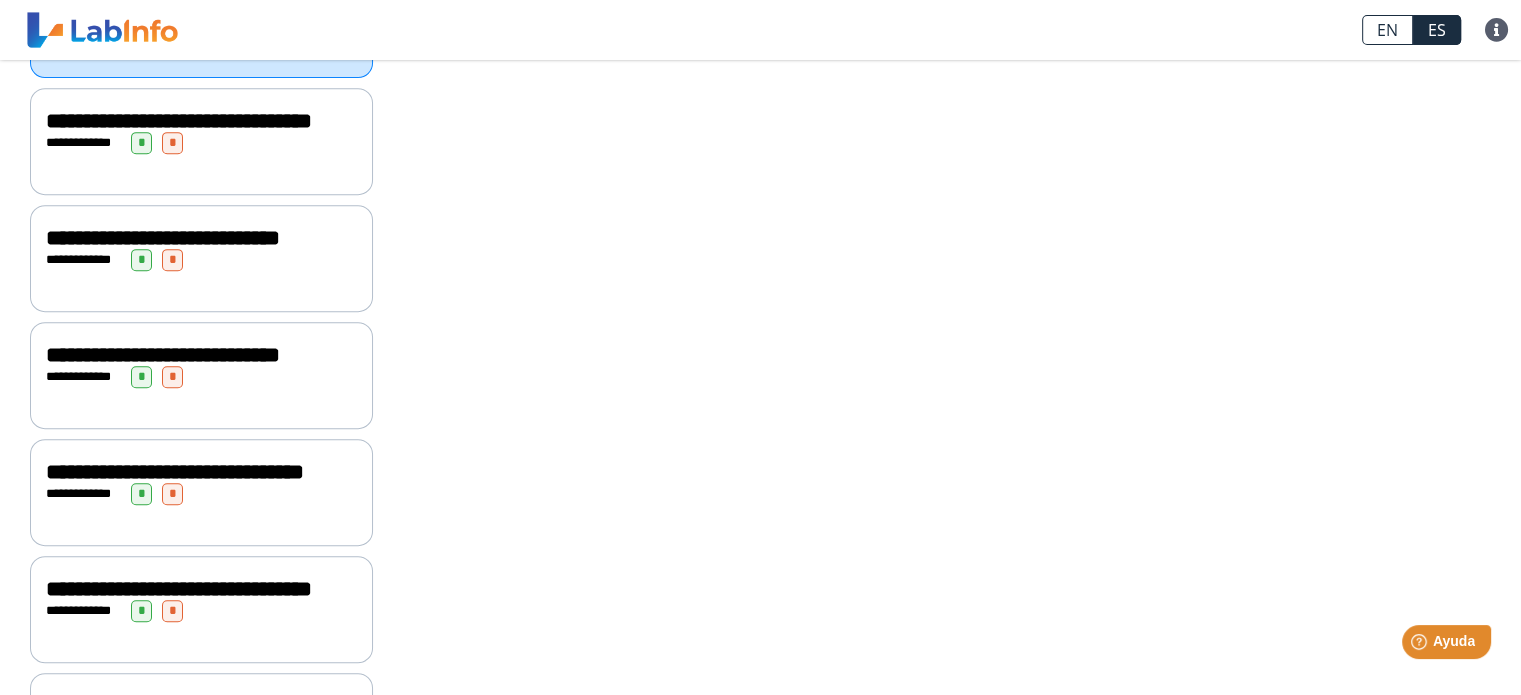 click on "**********" 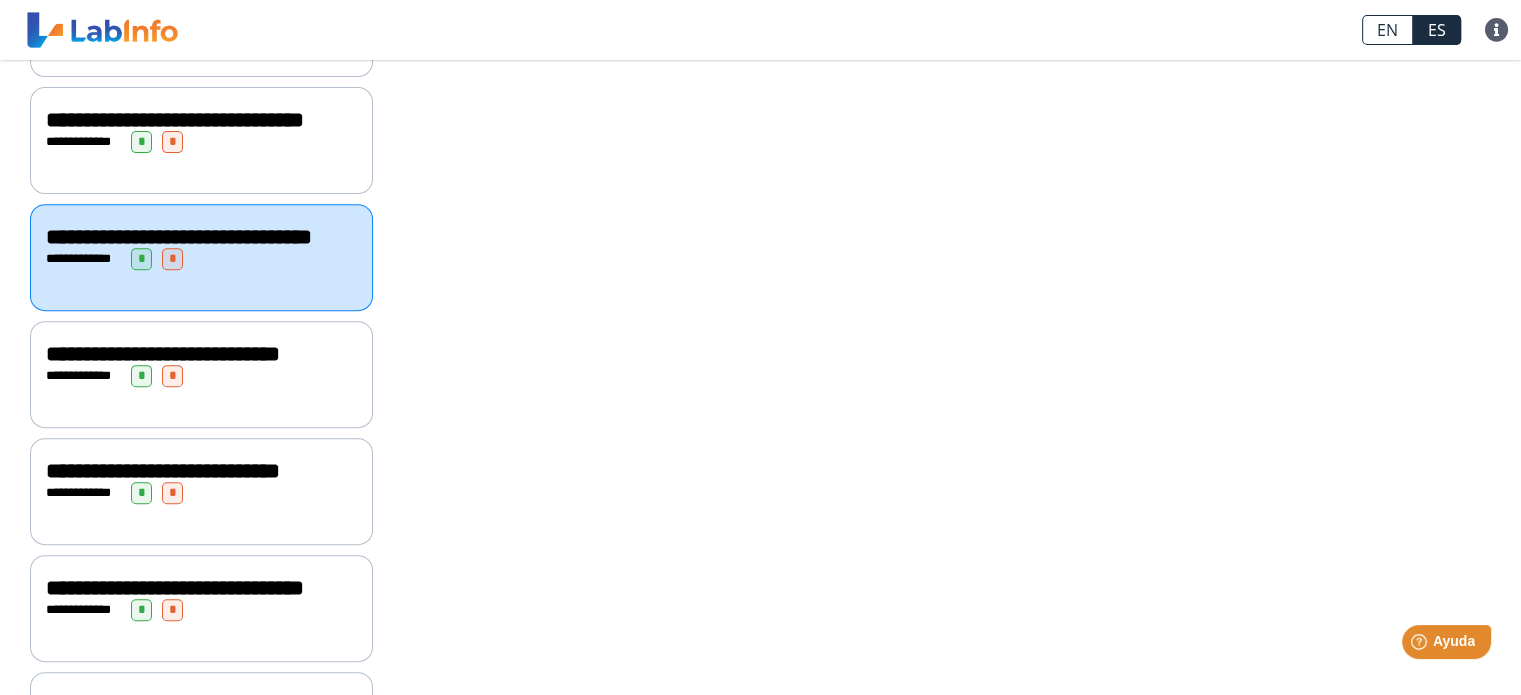 scroll, scrollTop: 0, scrollLeft: 0, axis: both 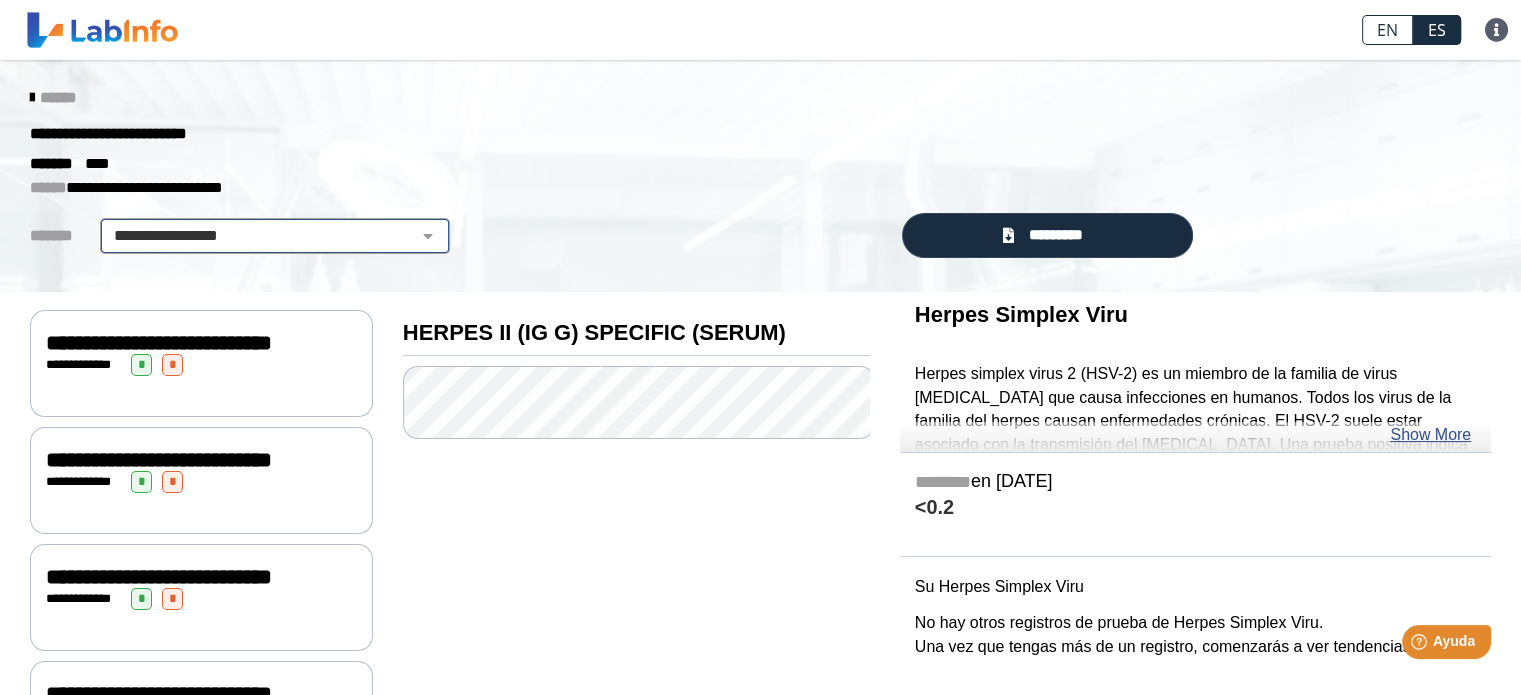 click on "**********" 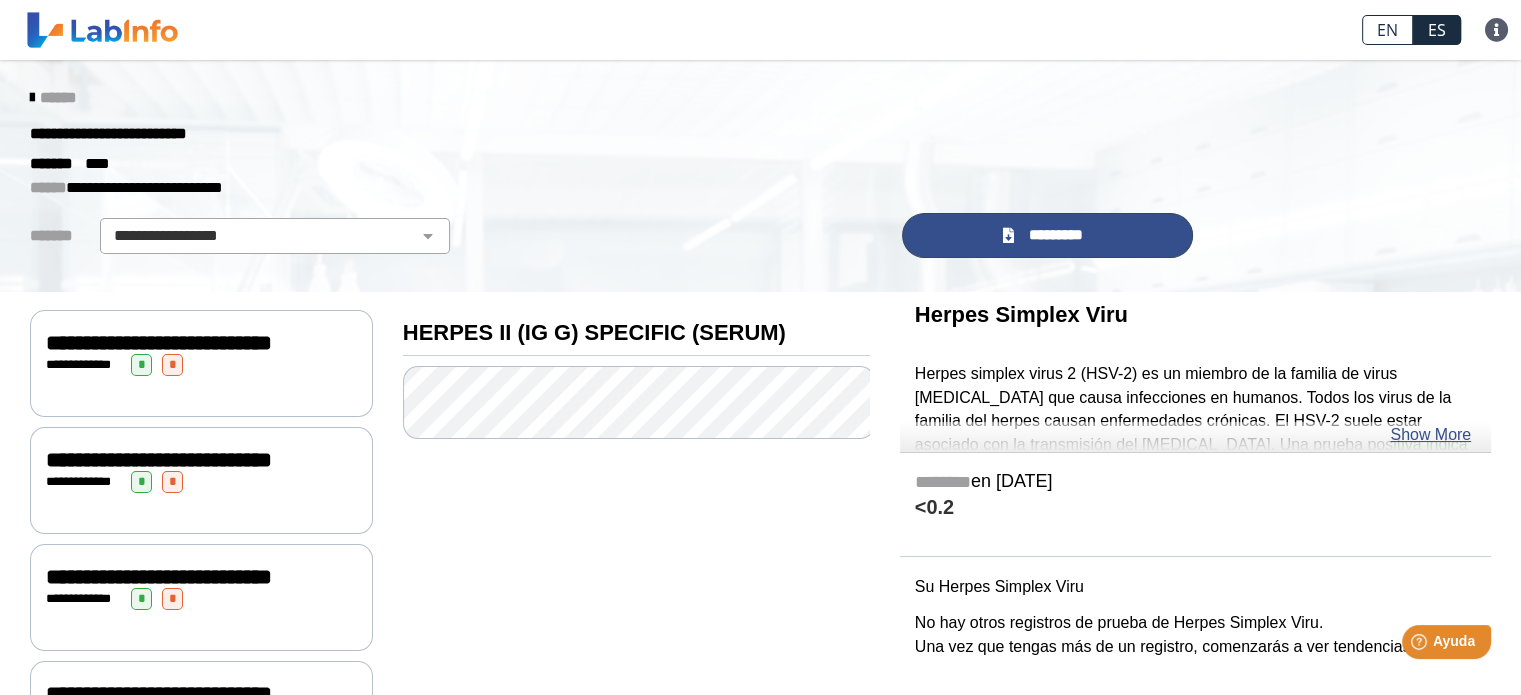 click on "*********" 